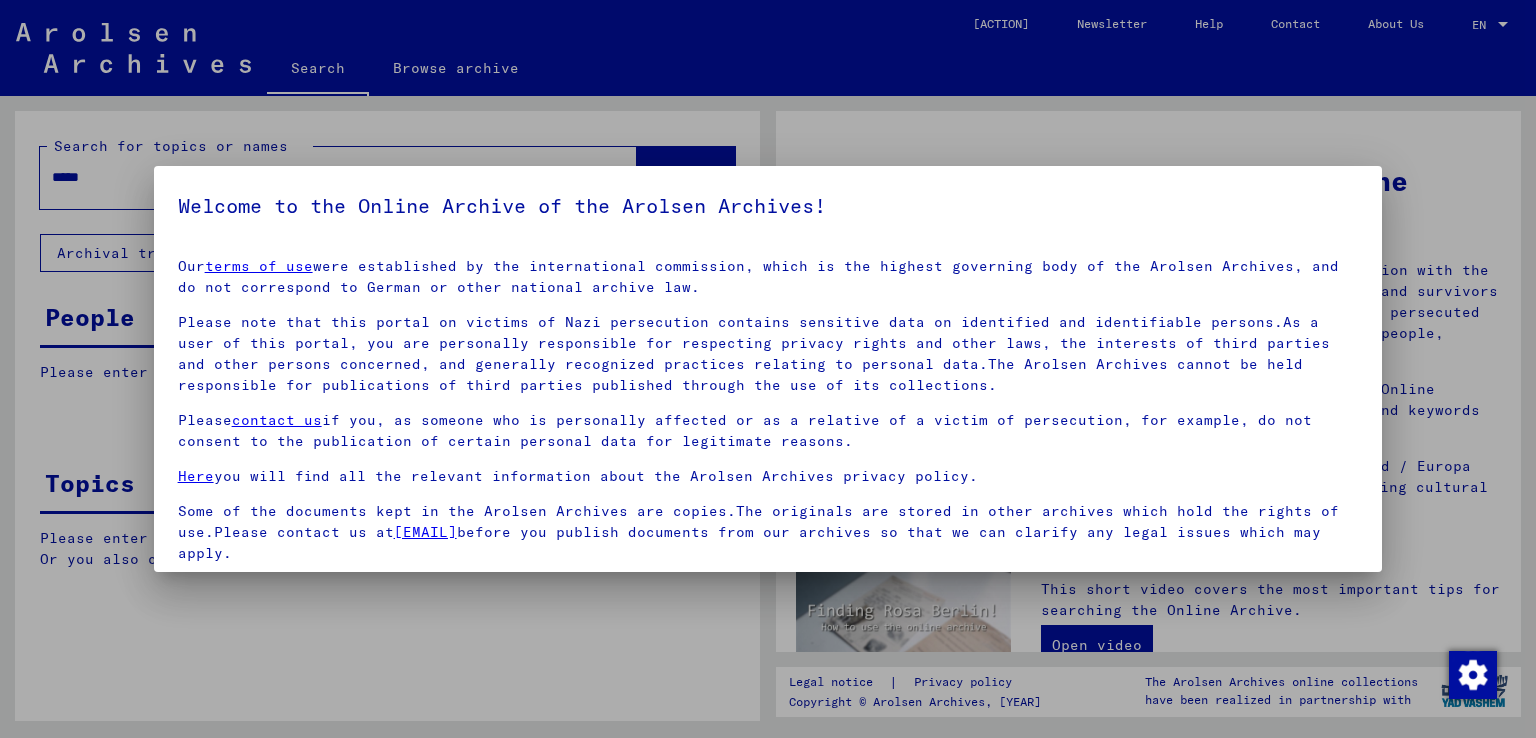 scroll, scrollTop: 0, scrollLeft: 0, axis: both 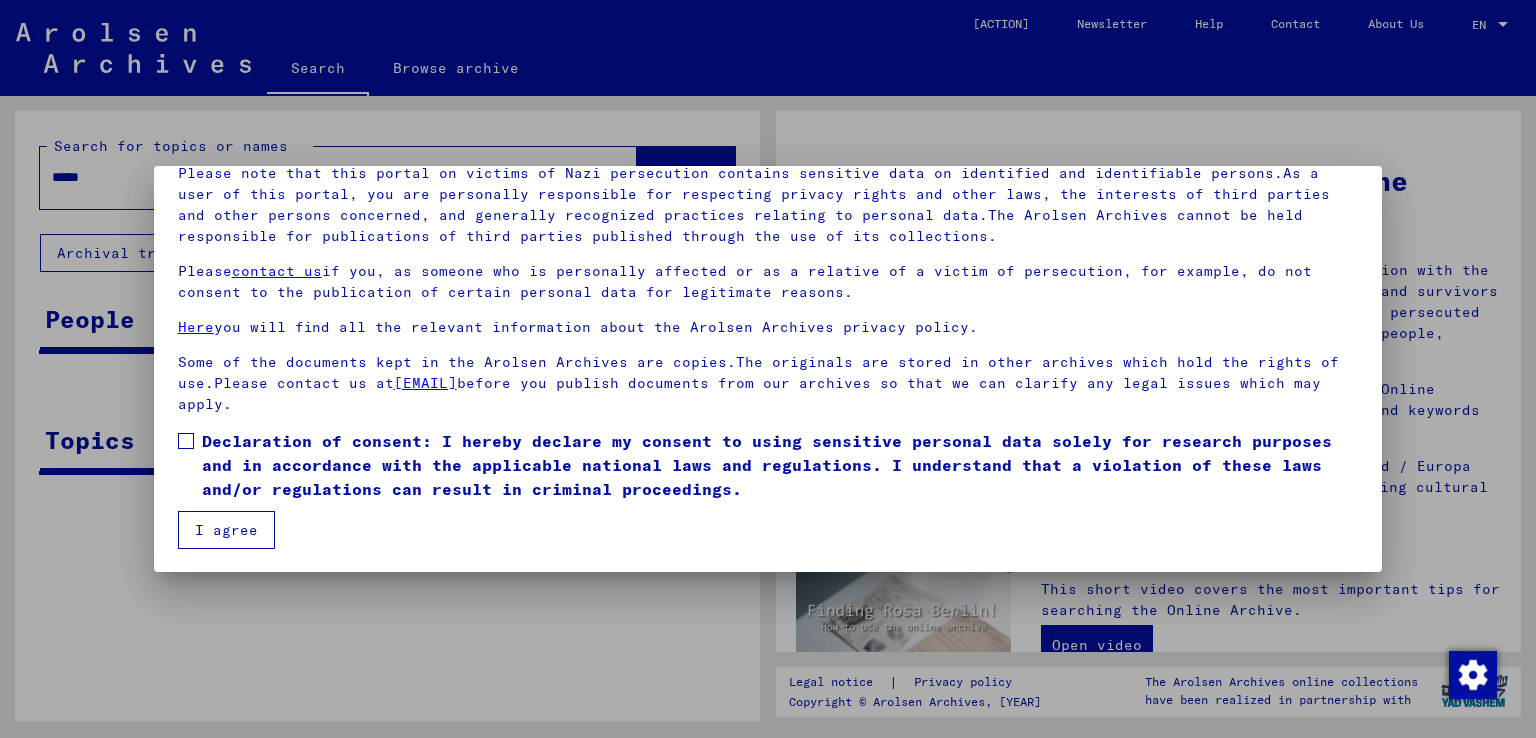 click on "Declaration of consent: I hereby declare my consent to using sensitive personal data solely for research purposes and in accordance with the applicable national laws and regulations. I understand that a violation of these laws and/or regulations can result in criminal proceedings." at bounding box center [780, 465] 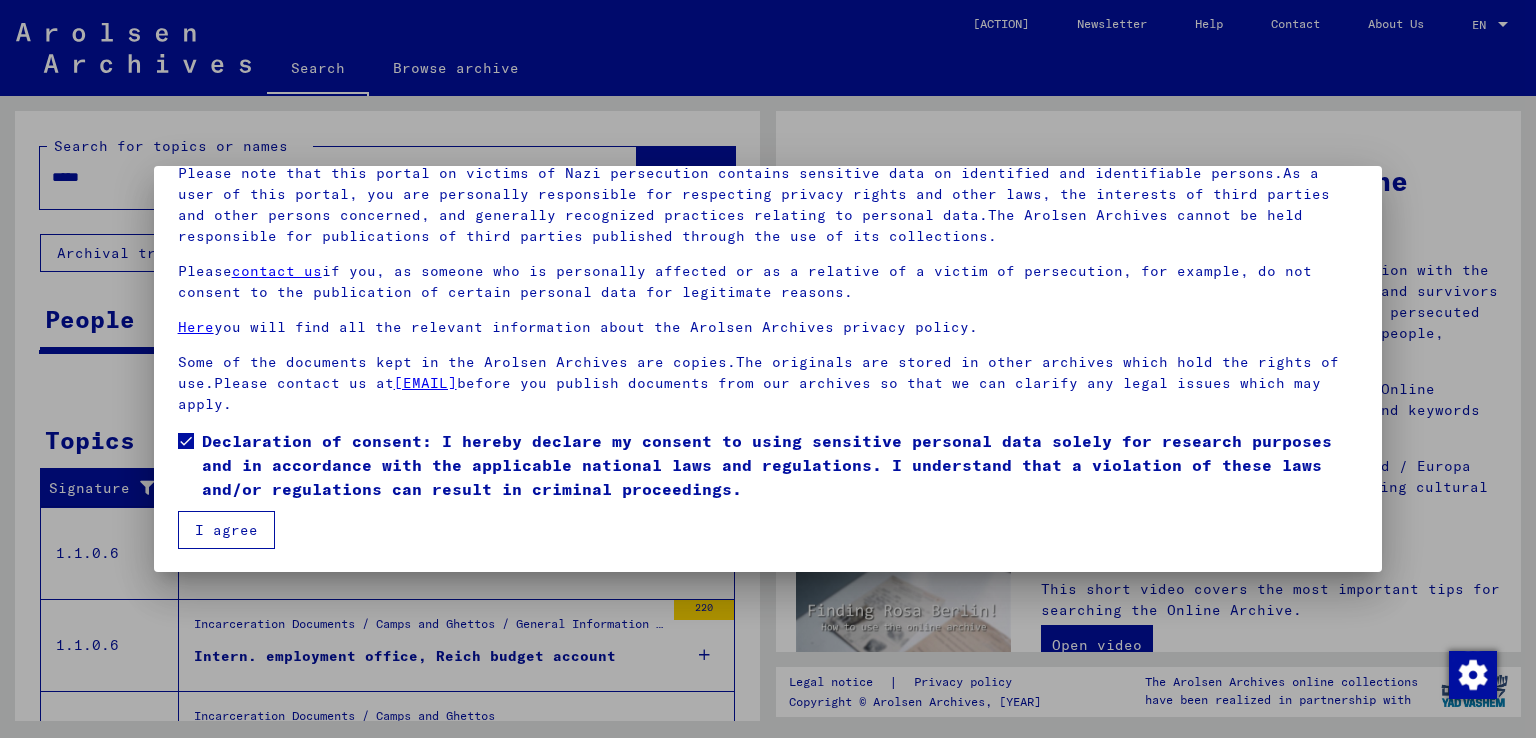 click on "I agree" at bounding box center [226, 530] 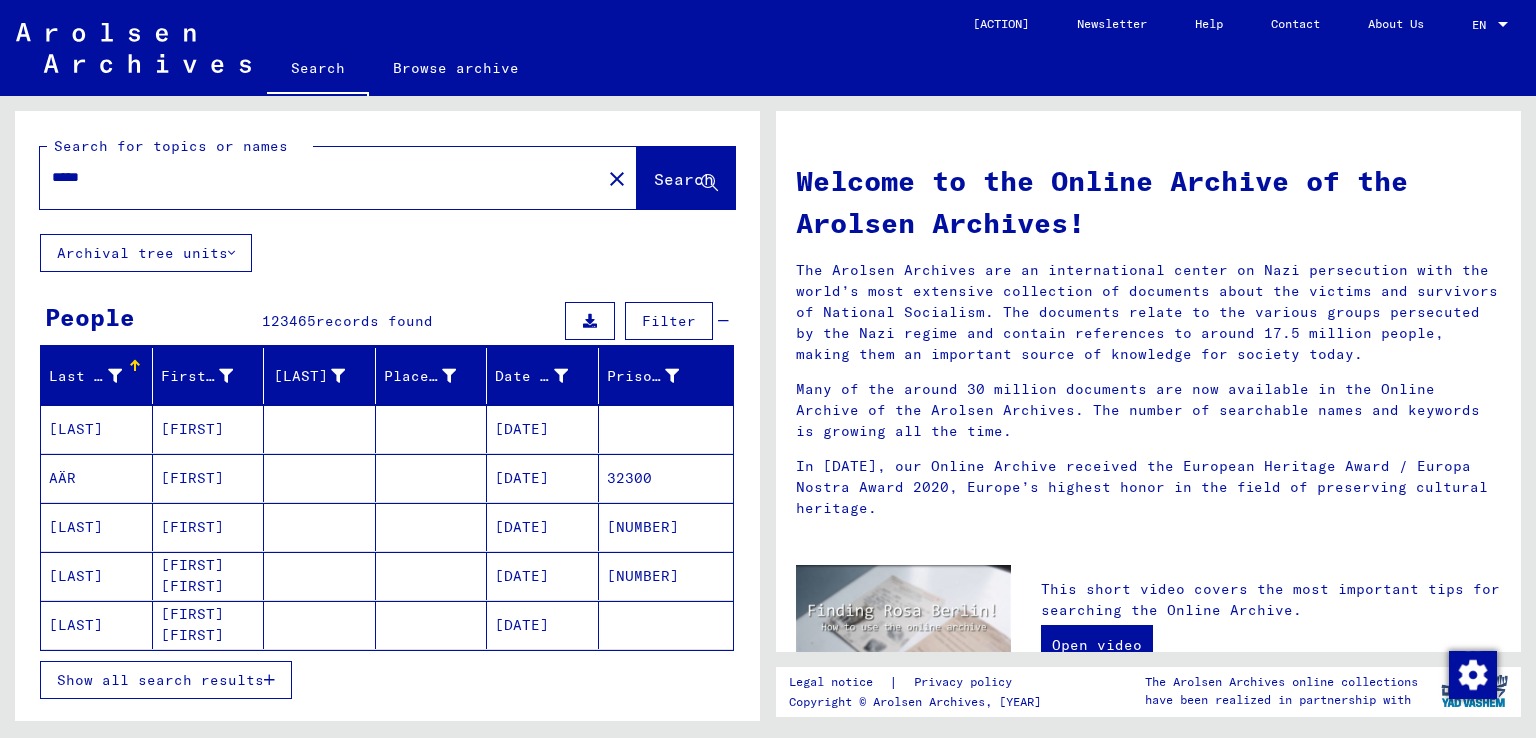 click on "[MASKED]" at bounding box center (314, 177) 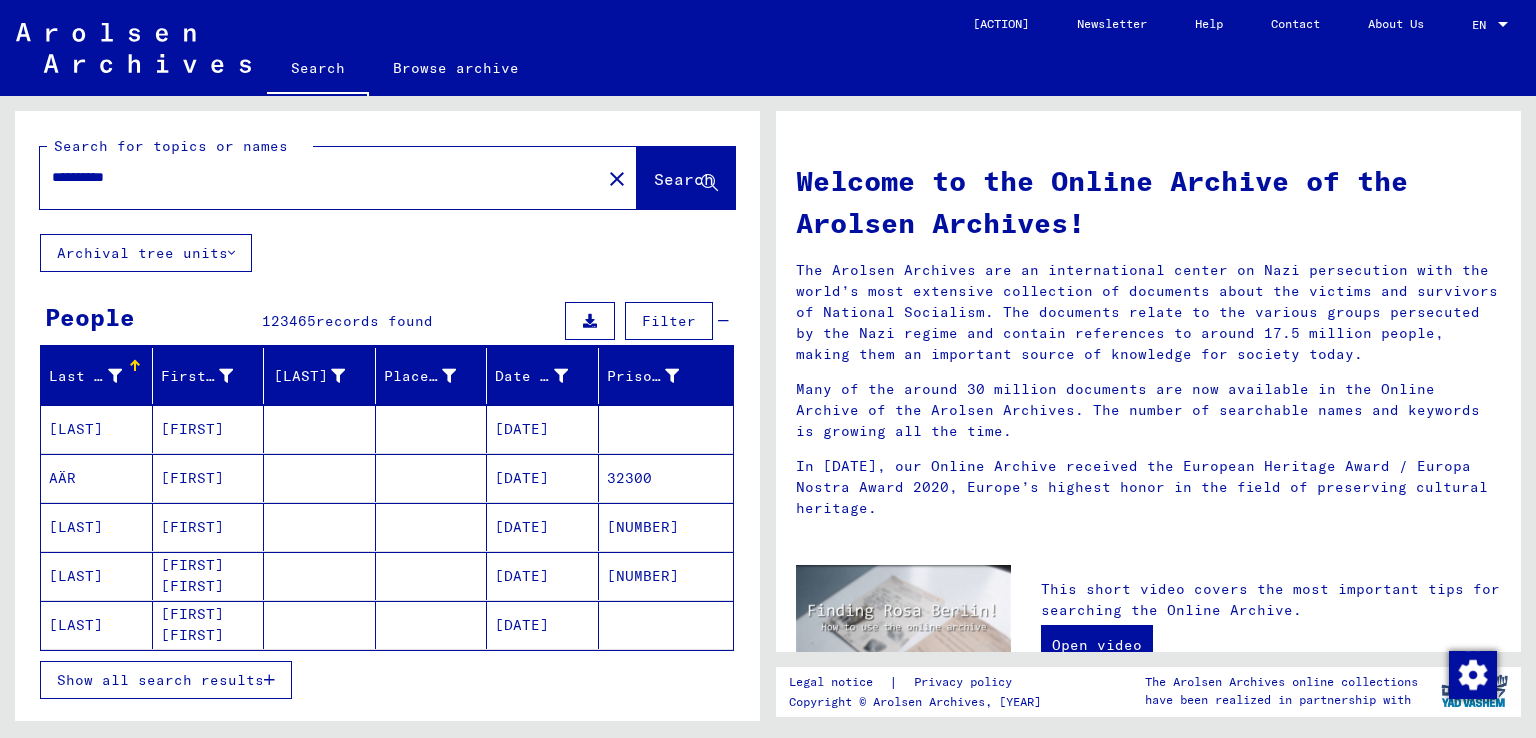 type on "**********" 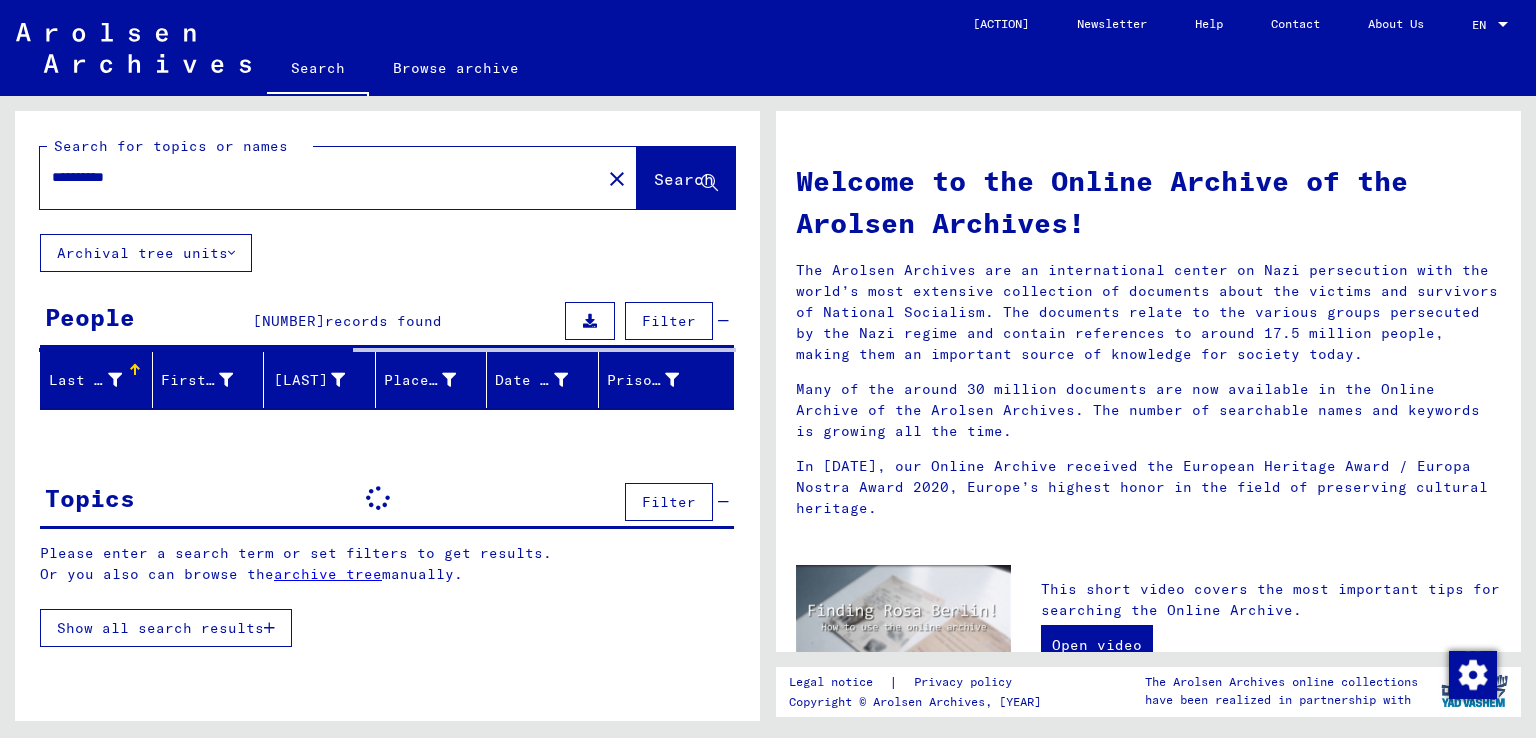 drag, startPoint x: 308, startPoint y: 182, endPoint x: 288, endPoint y: 225, distance: 47.423622 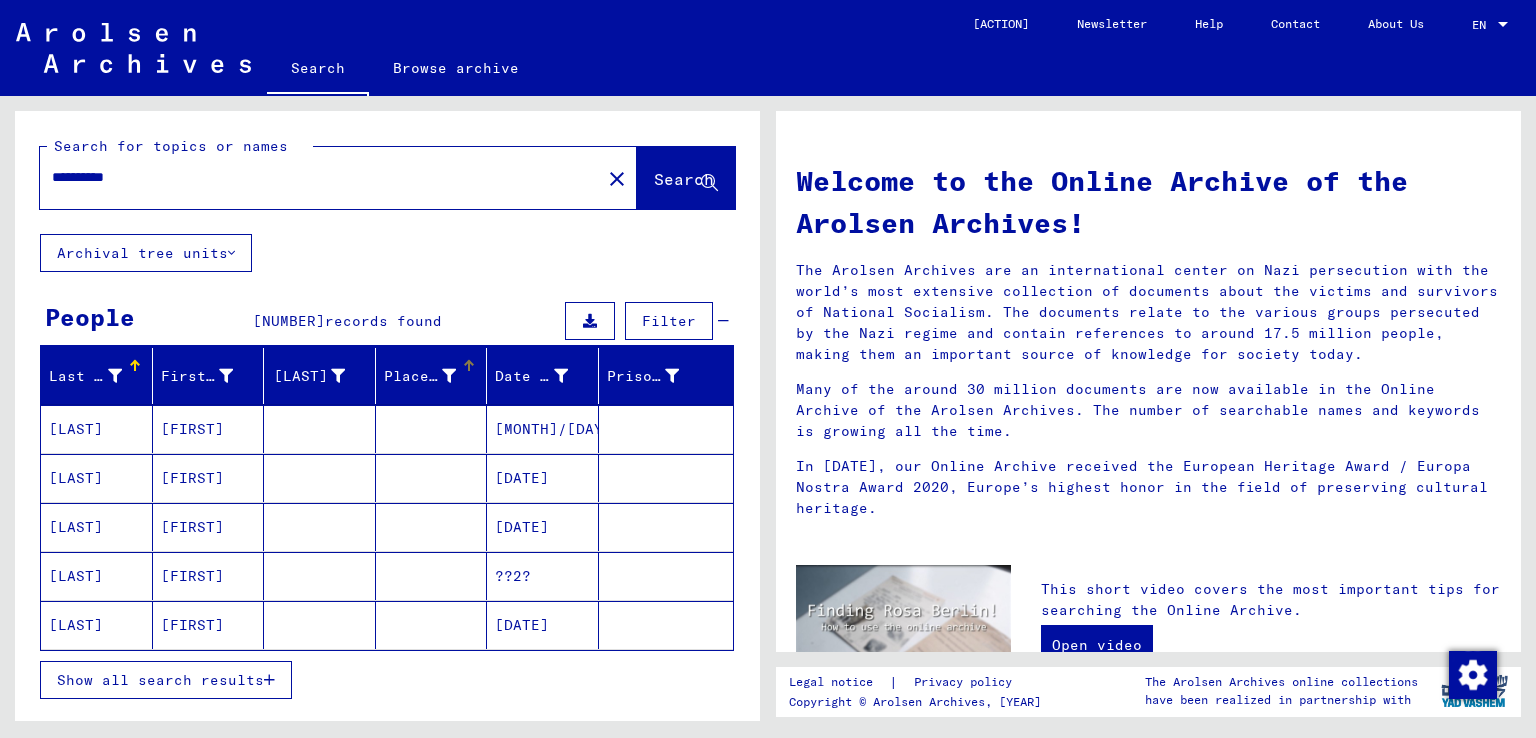 click on "Place of Birth" at bounding box center (432, 376) 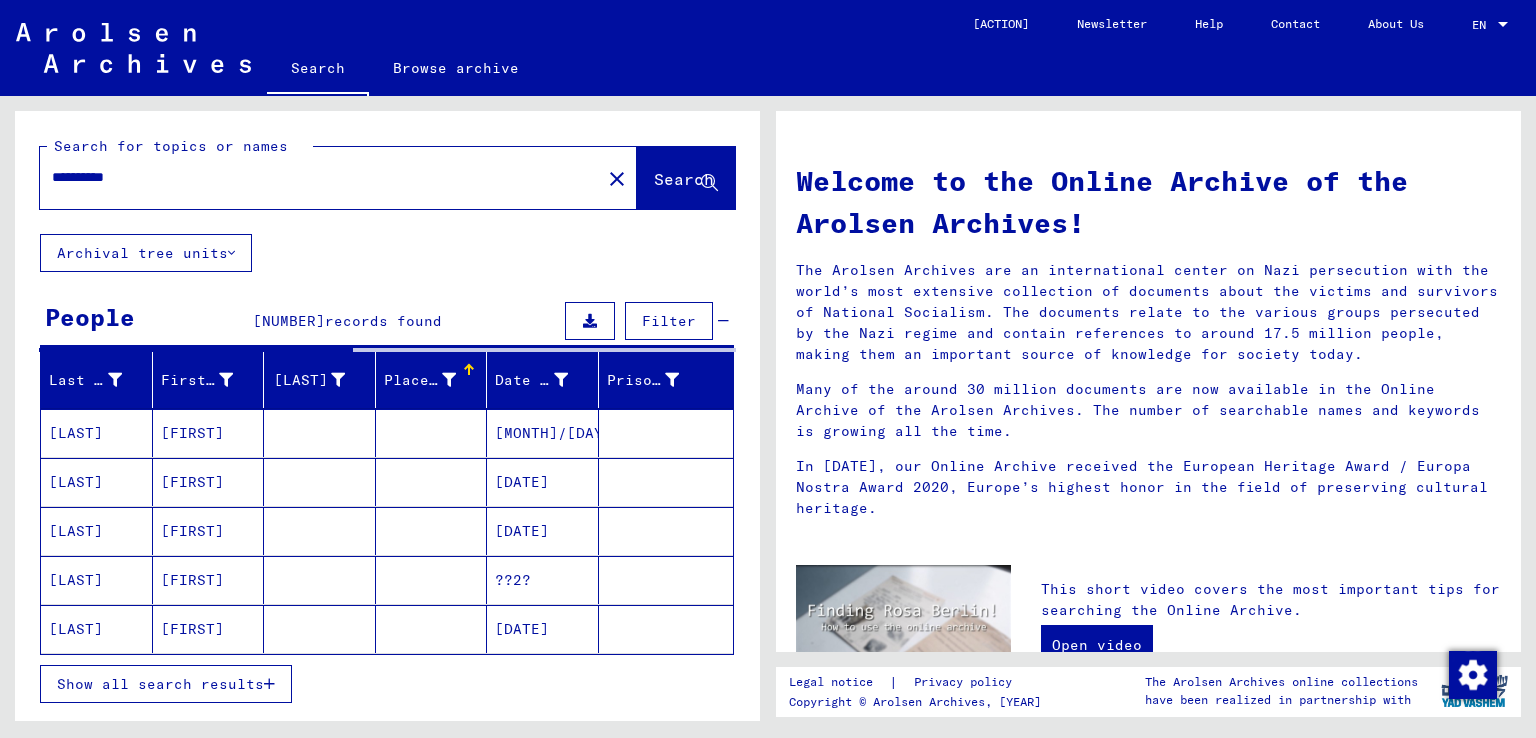 drag, startPoint x: 629, startPoint y: 220, endPoint x: 622, endPoint y: 252, distance: 32.75668 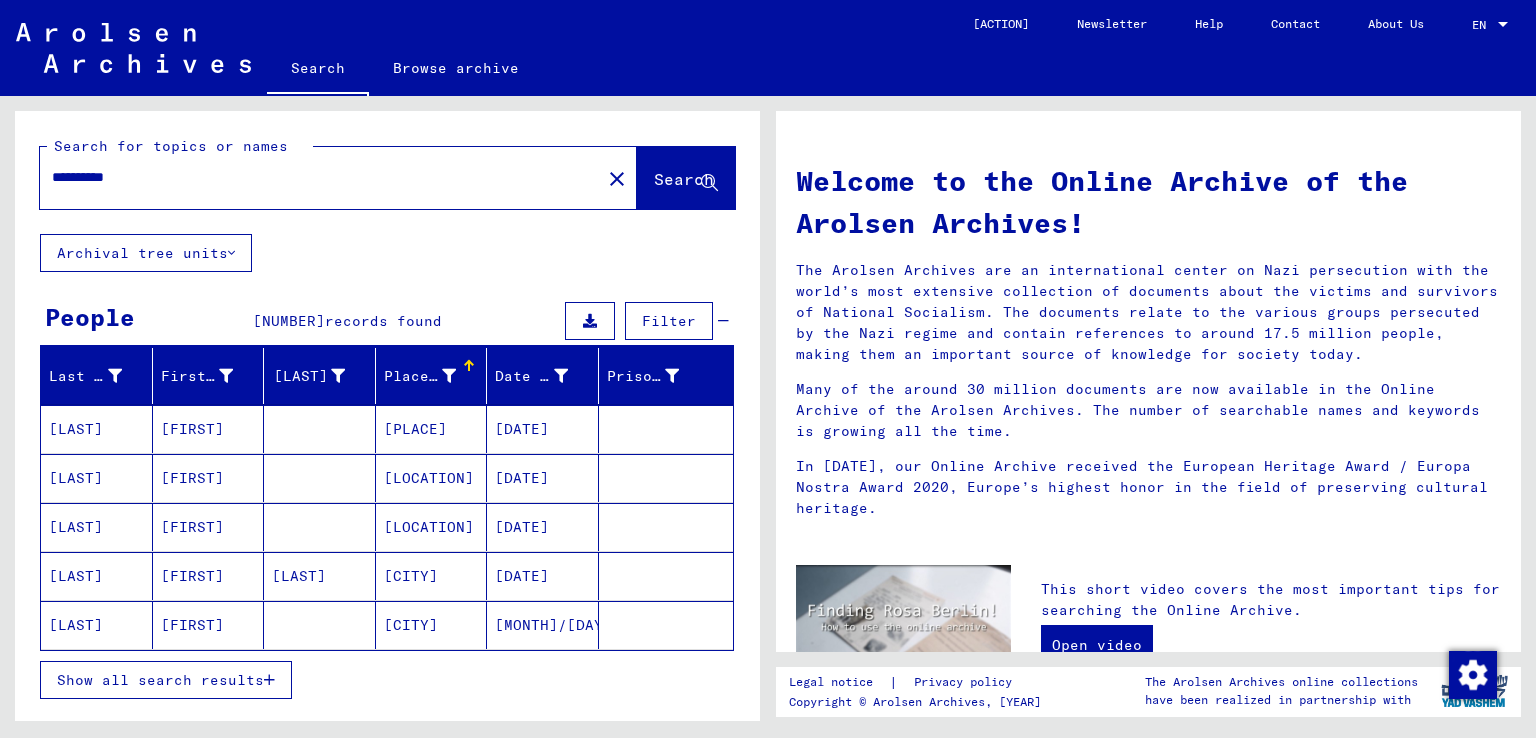 click on "**********" at bounding box center (387, 754) 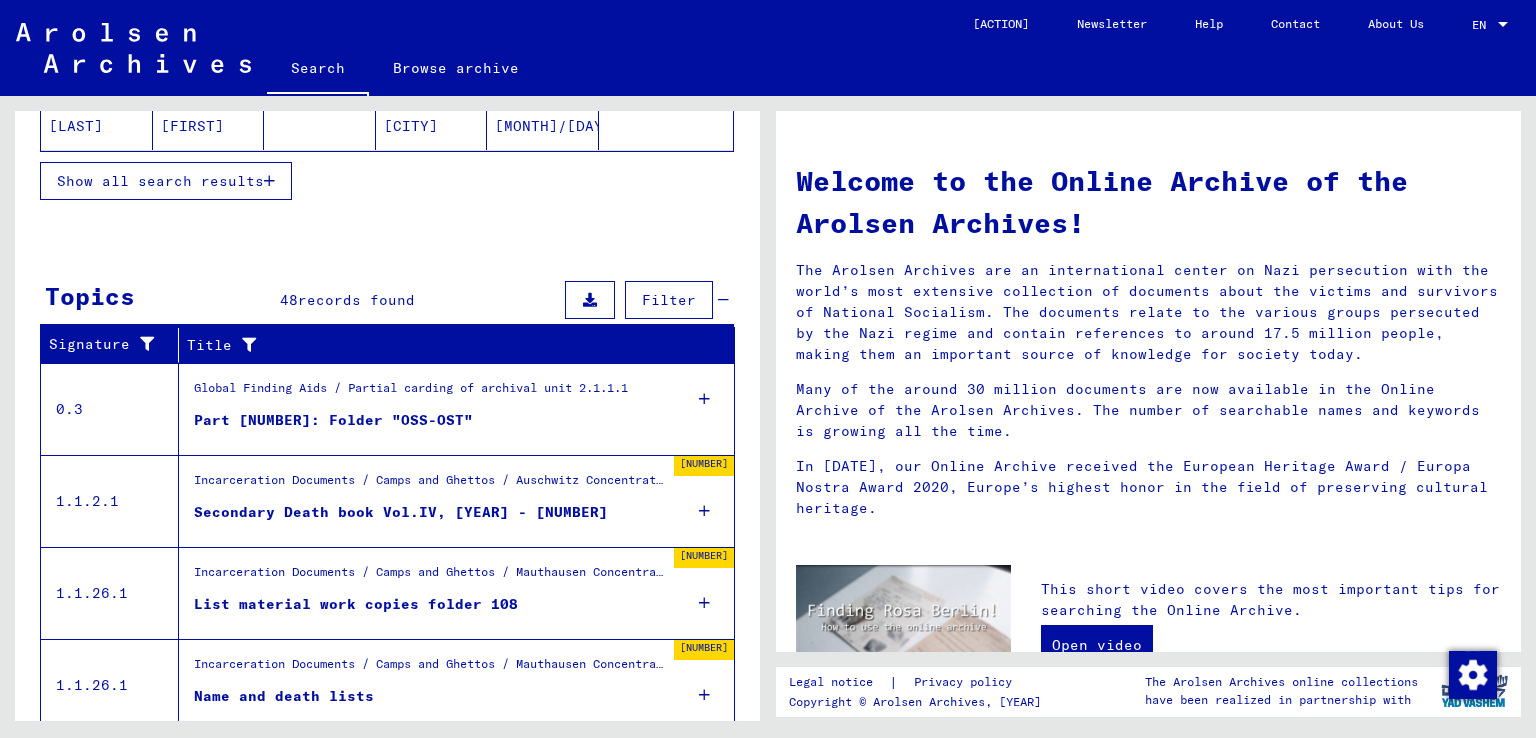scroll, scrollTop: 500, scrollLeft: 0, axis: vertical 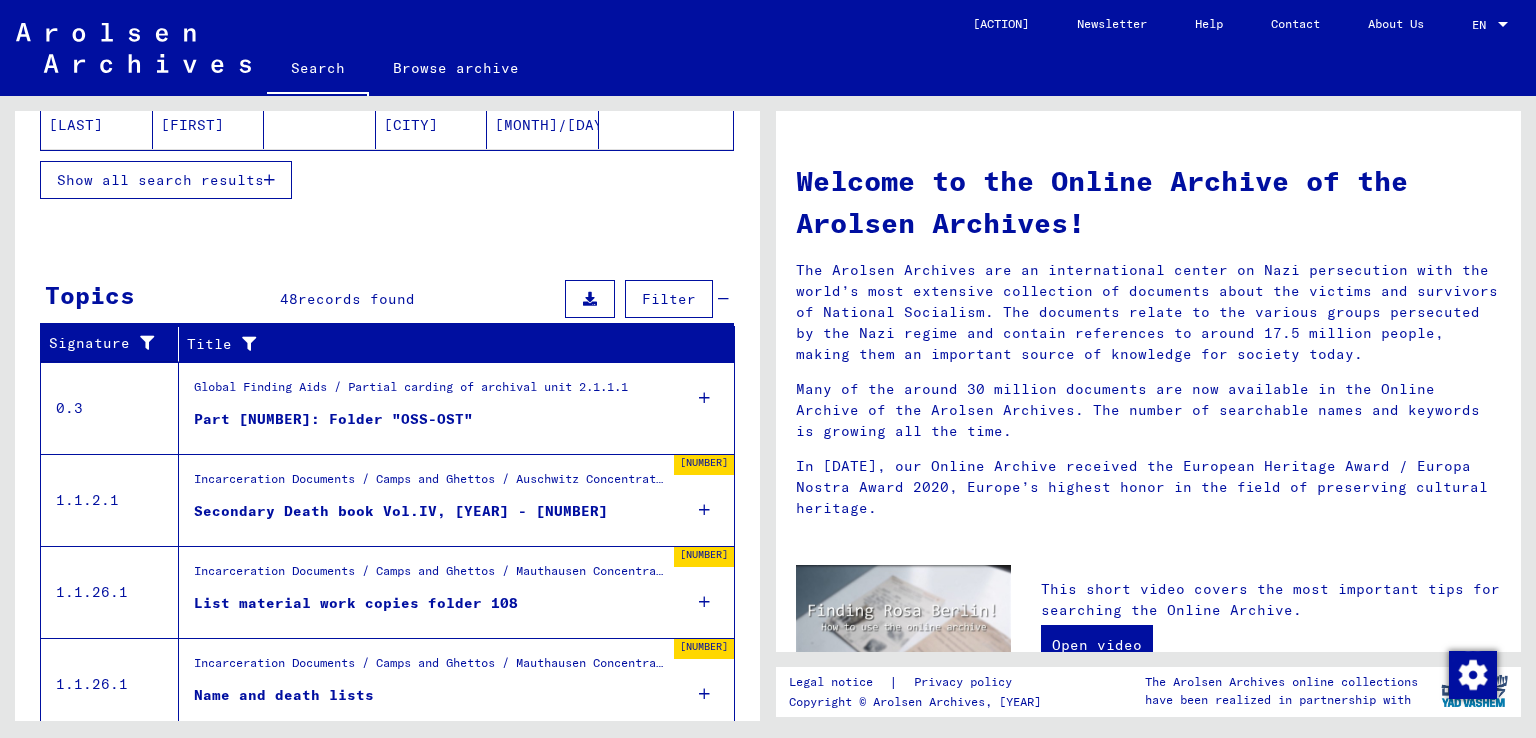 click on "**********" at bounding box center (387, 254) 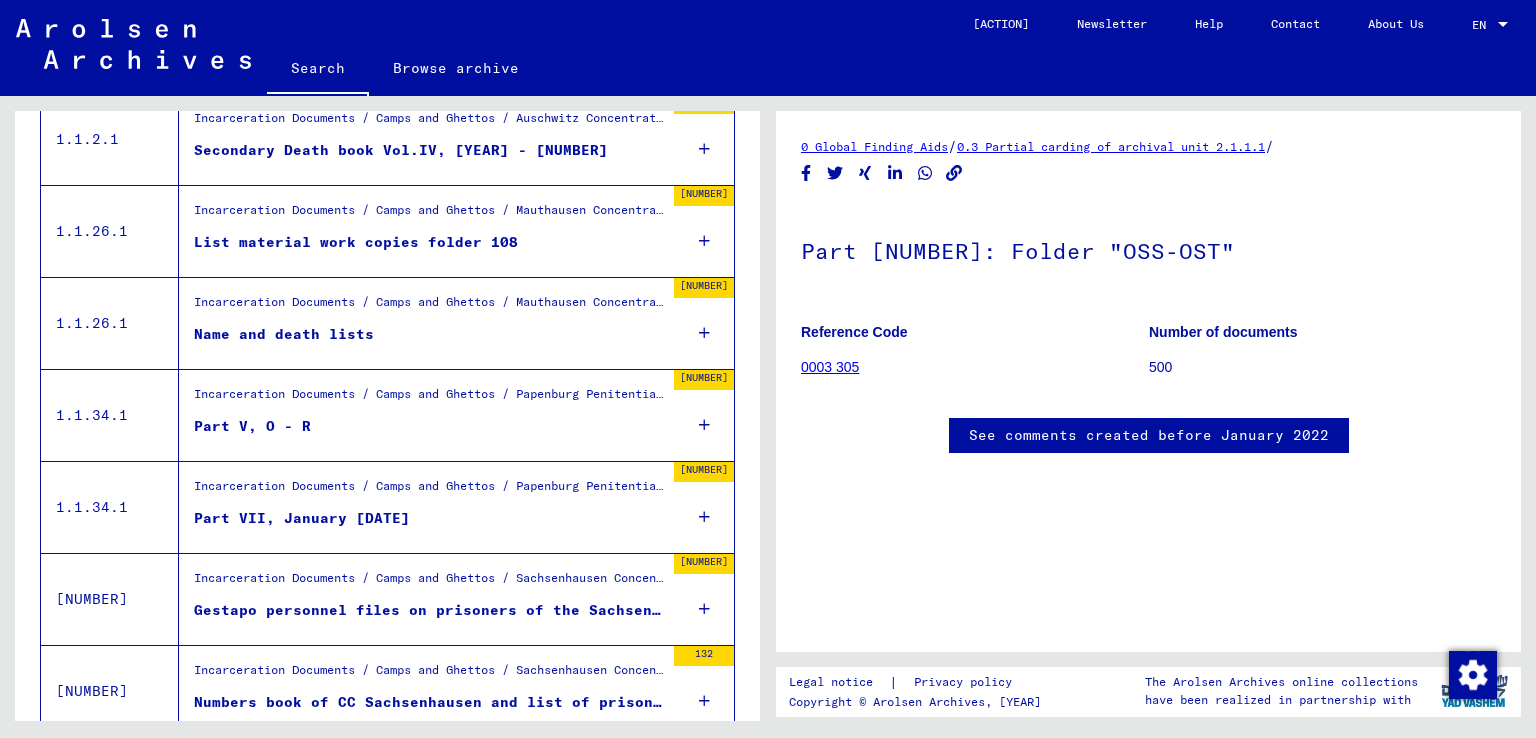 scroll, scrollTop: 56, scrollLeft: 0, axis: vertical 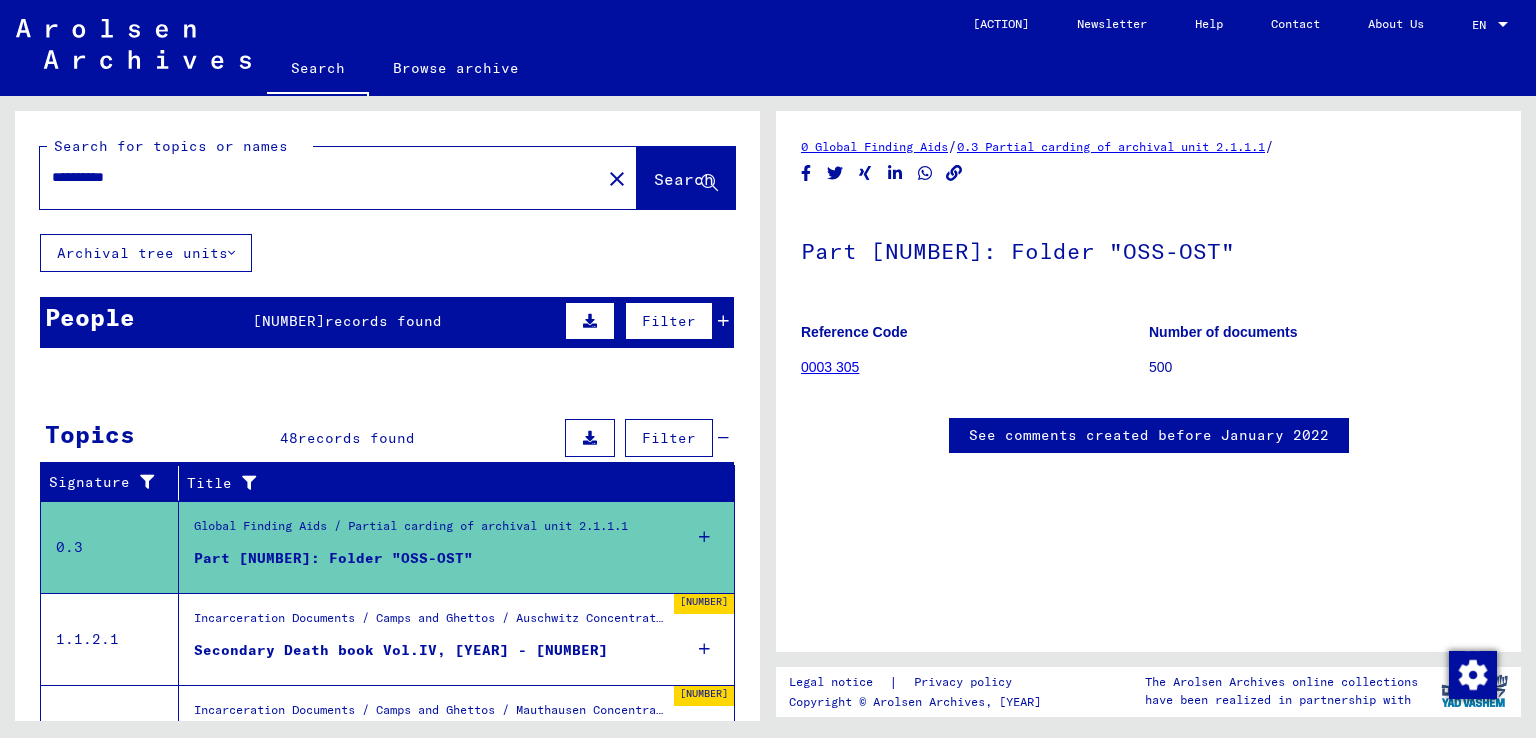click on "Global Finding Aids / Partial carding of archival unit 2.1.1.1" at bounding box center [411, 531] 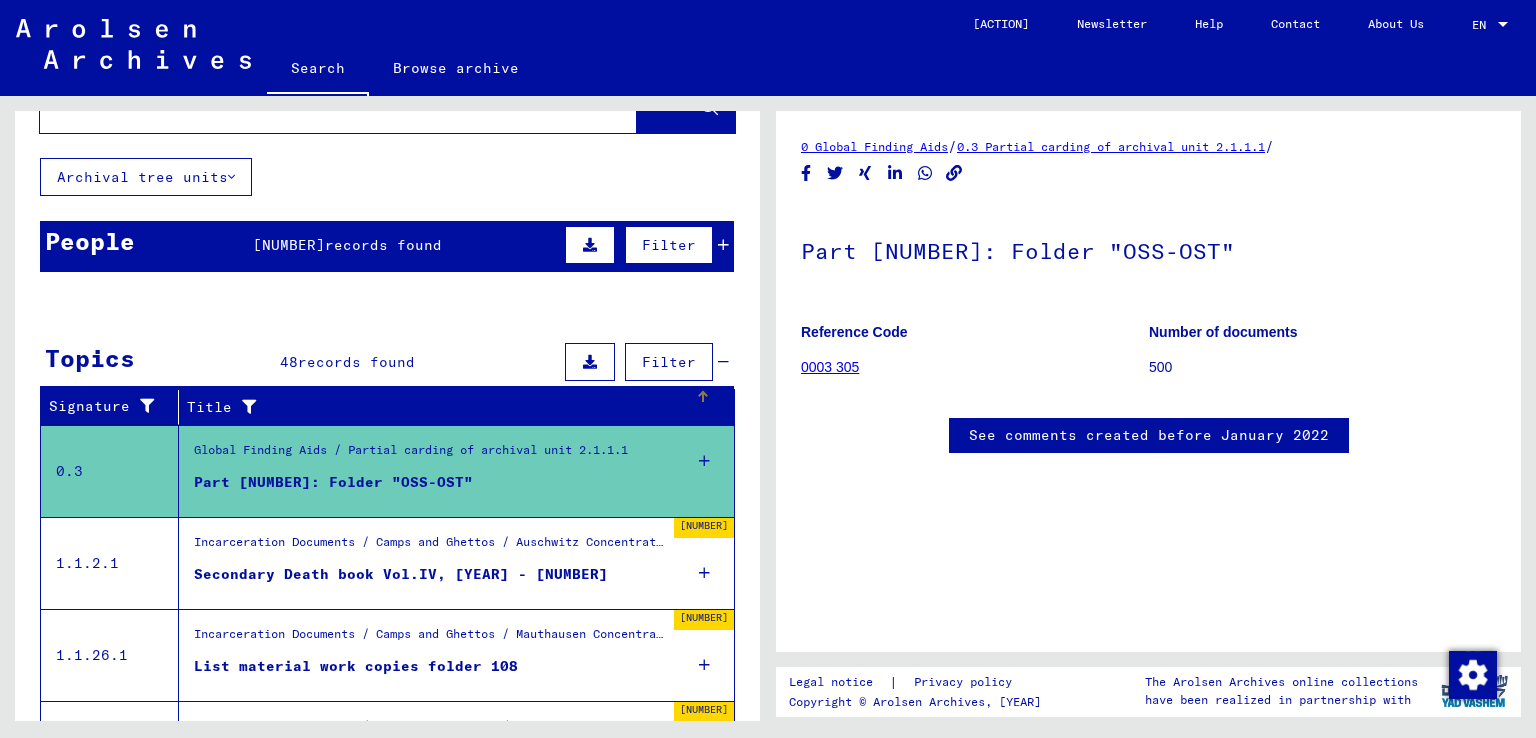 scroll, scrollTop: 200, scrollLeft: 0, axis: vertical 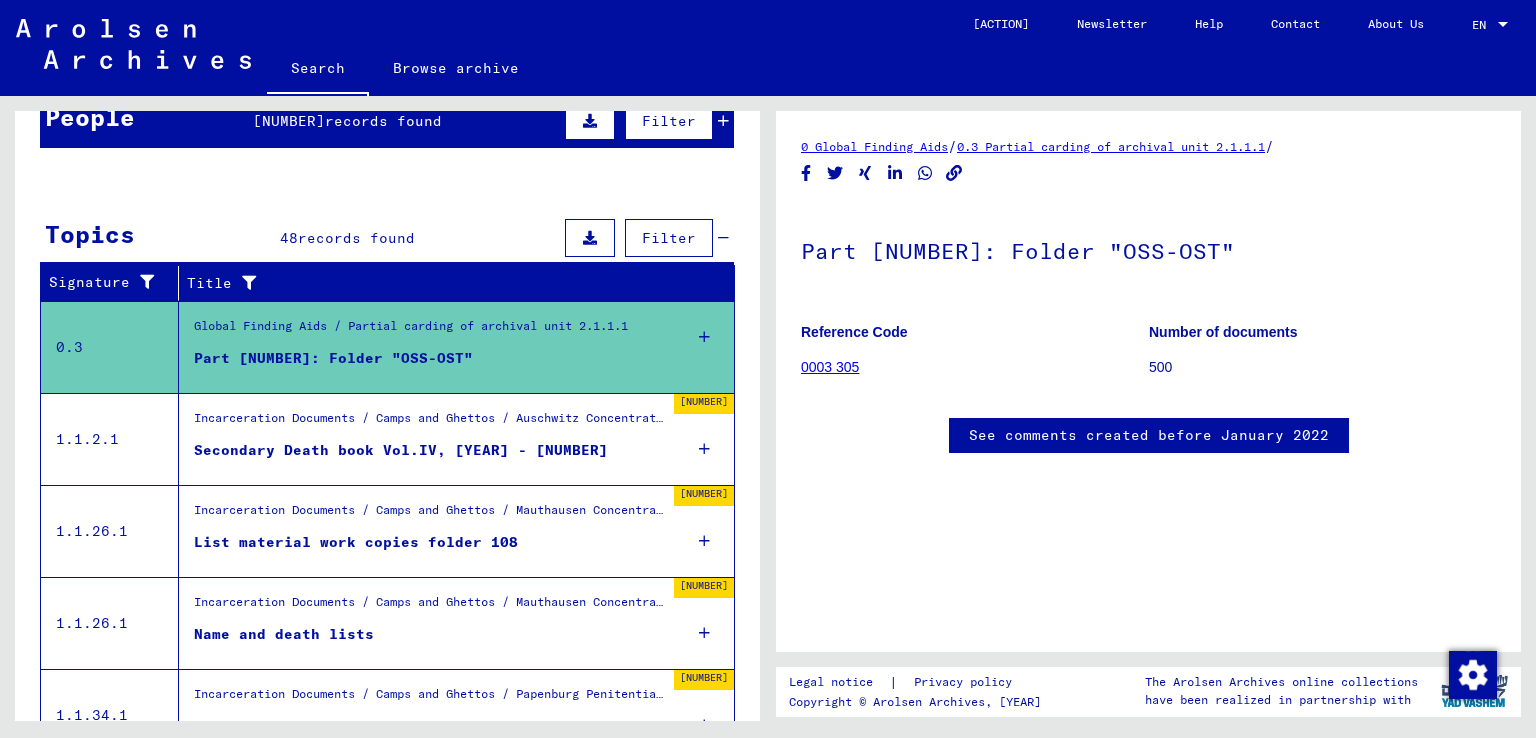 click on "Secondary Death book Vol.IV, [YEAR] - [NUMBER]" at bounding box center (429, 332) 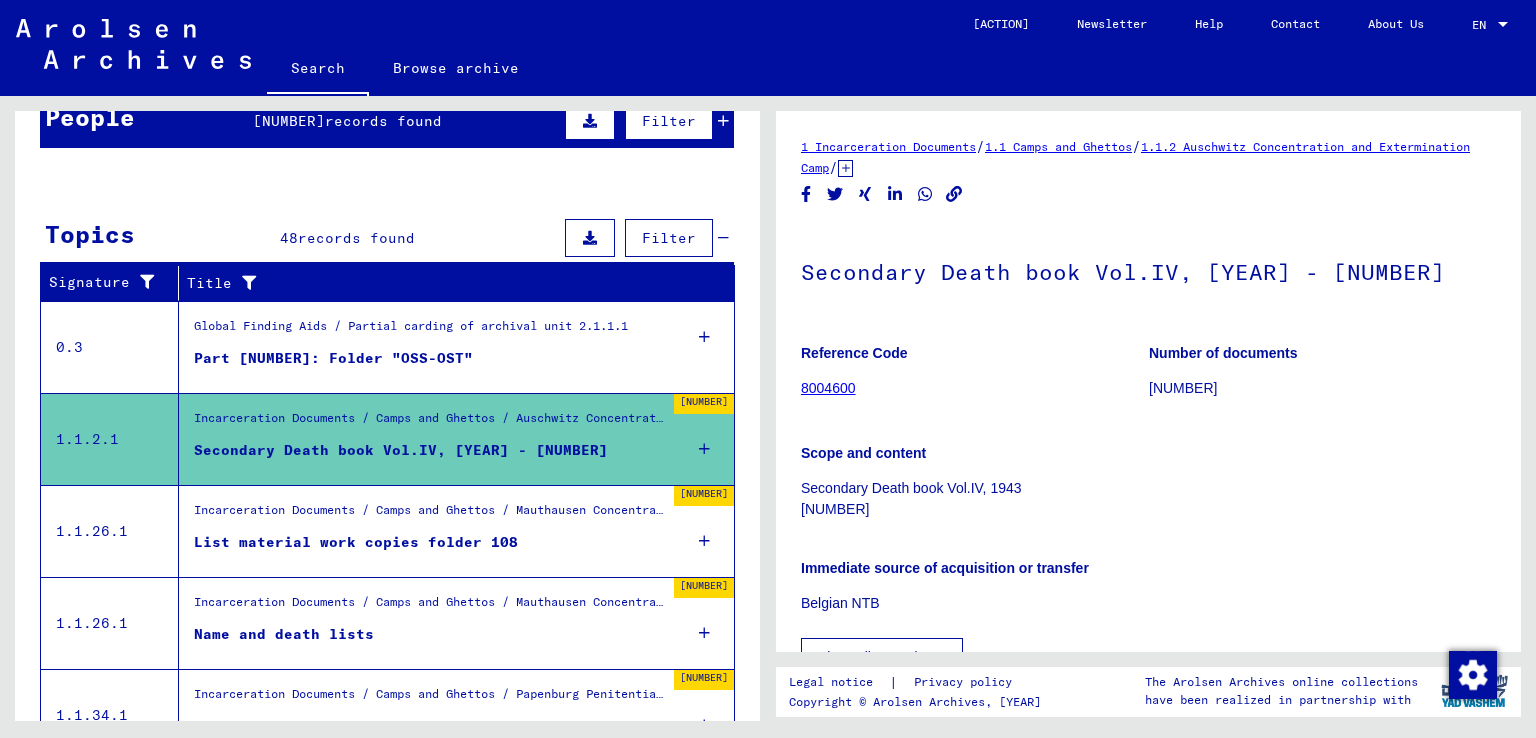 scroll, scrollTop: 0, scrollLeft: 0, axis: both 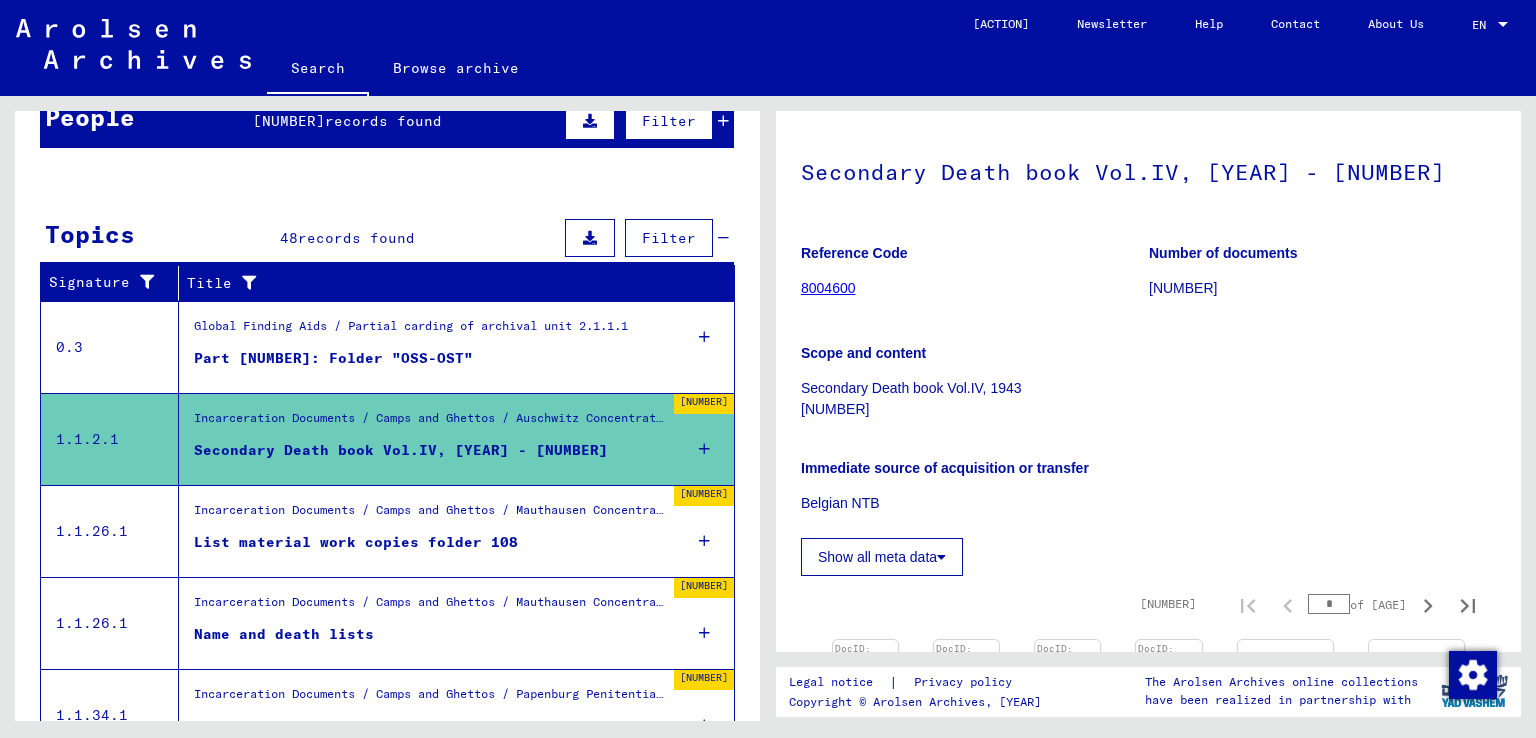 click on "Scope and content" at bounding box center [1148, 353] 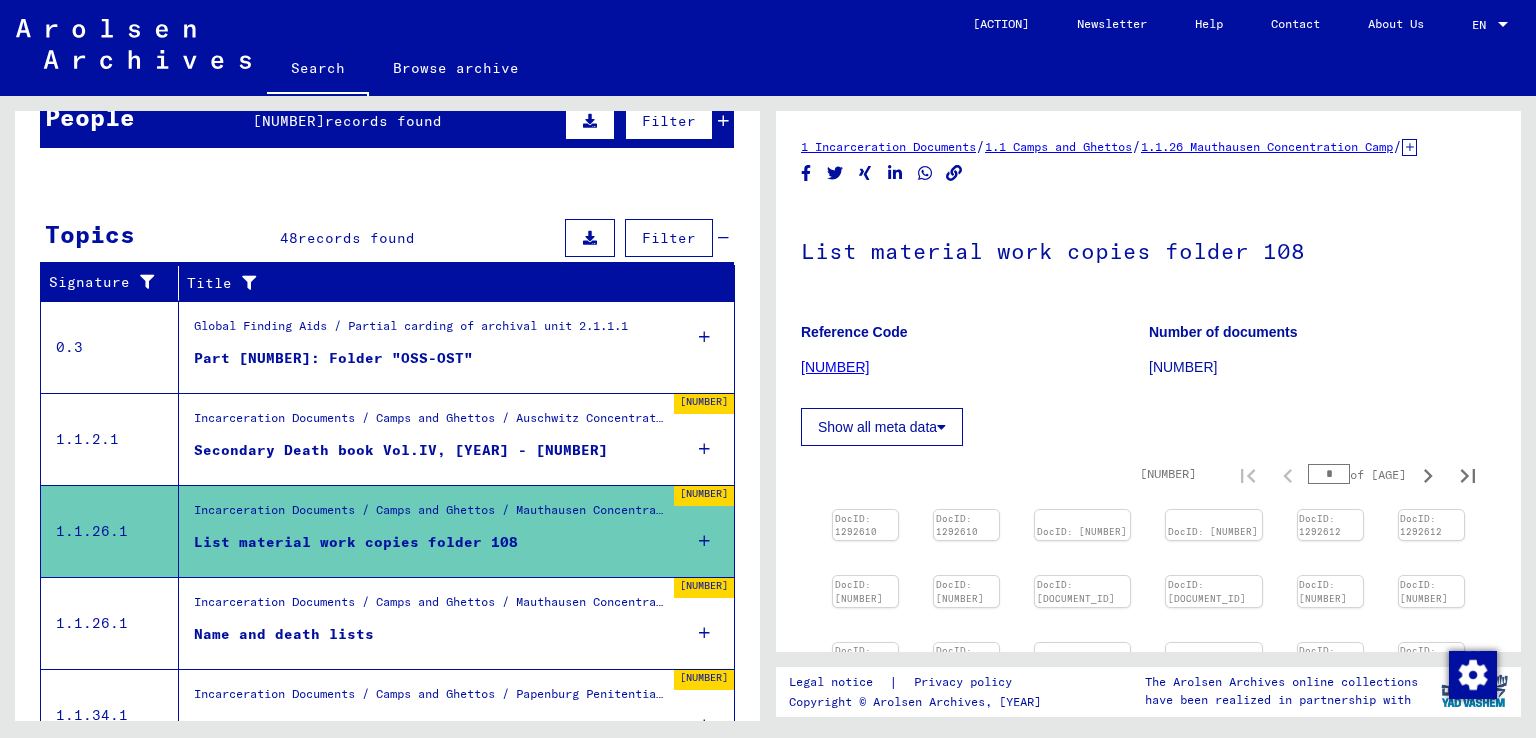 scroll, scrollTop: 0, scrollLeft: 0, axis: both 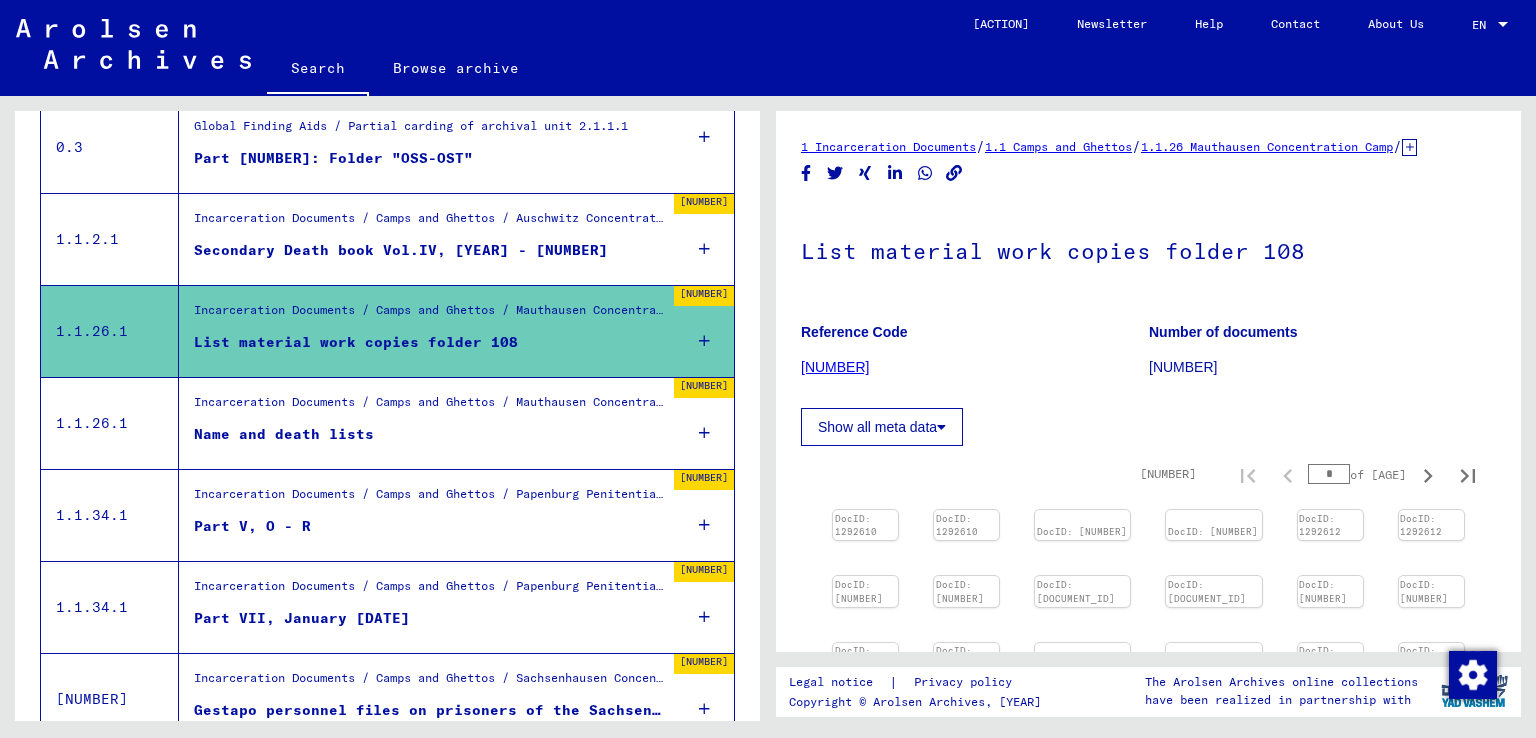 drag, startPoint x: 544, startPoint y: 494, endPoint x: 542, endPoint y: 455, distance: 39.051247 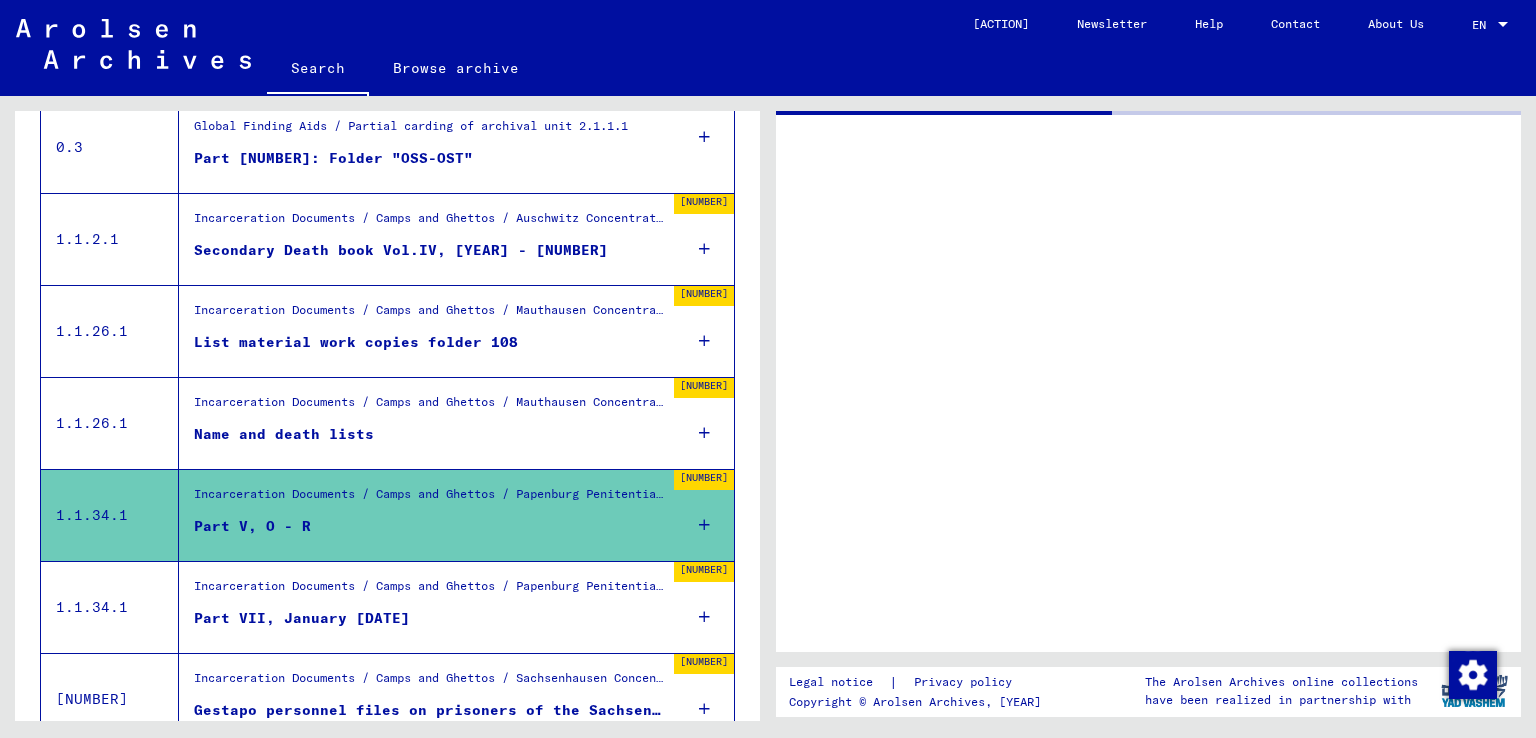 drag, startPoint x: 542, startPoint y: 455, endPoint x: 542, endPoint y: 443, distance: 12 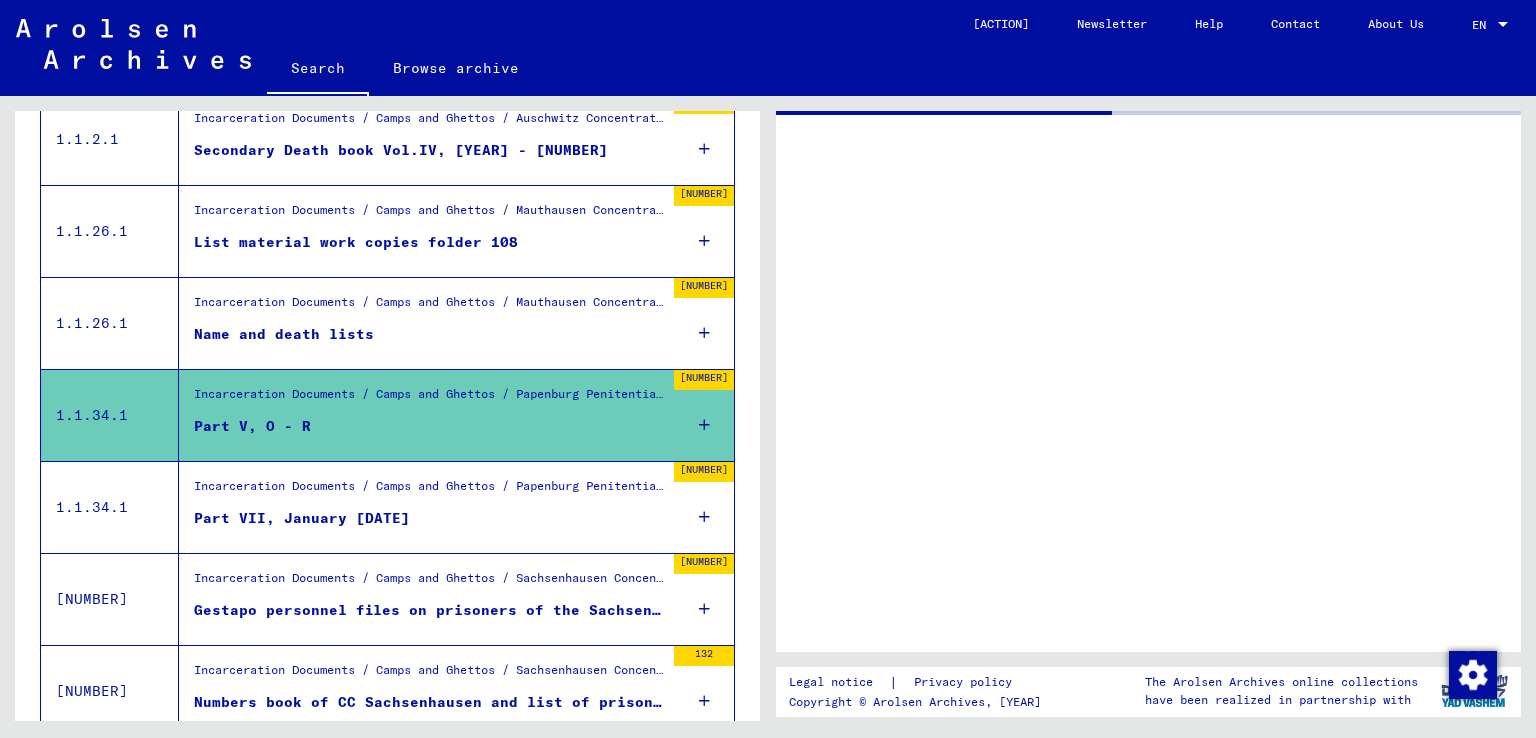 click on "[LOCATION]" at bounding box center [421, 415] 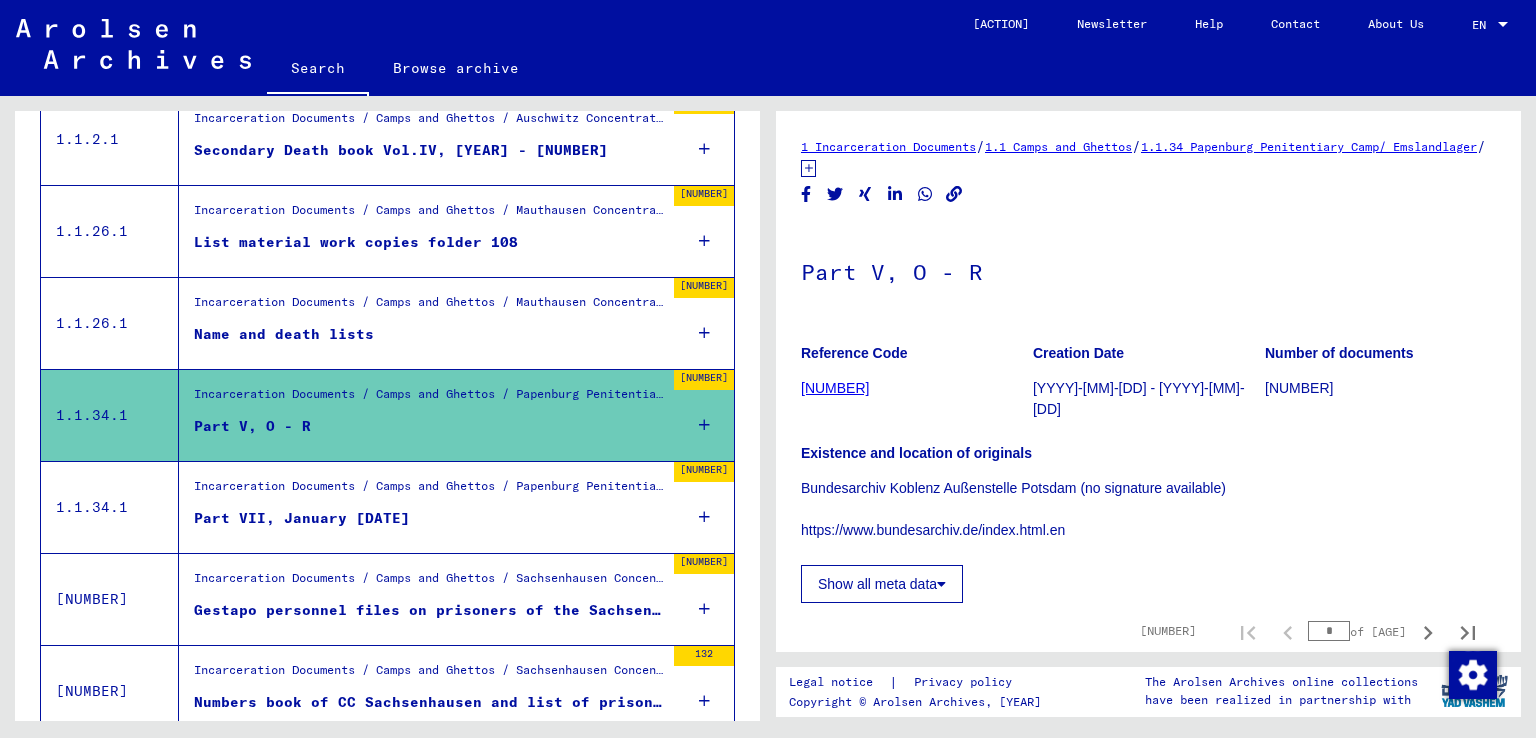 scroll, scrollTop: 0, scrollLeft: 0, axis: both 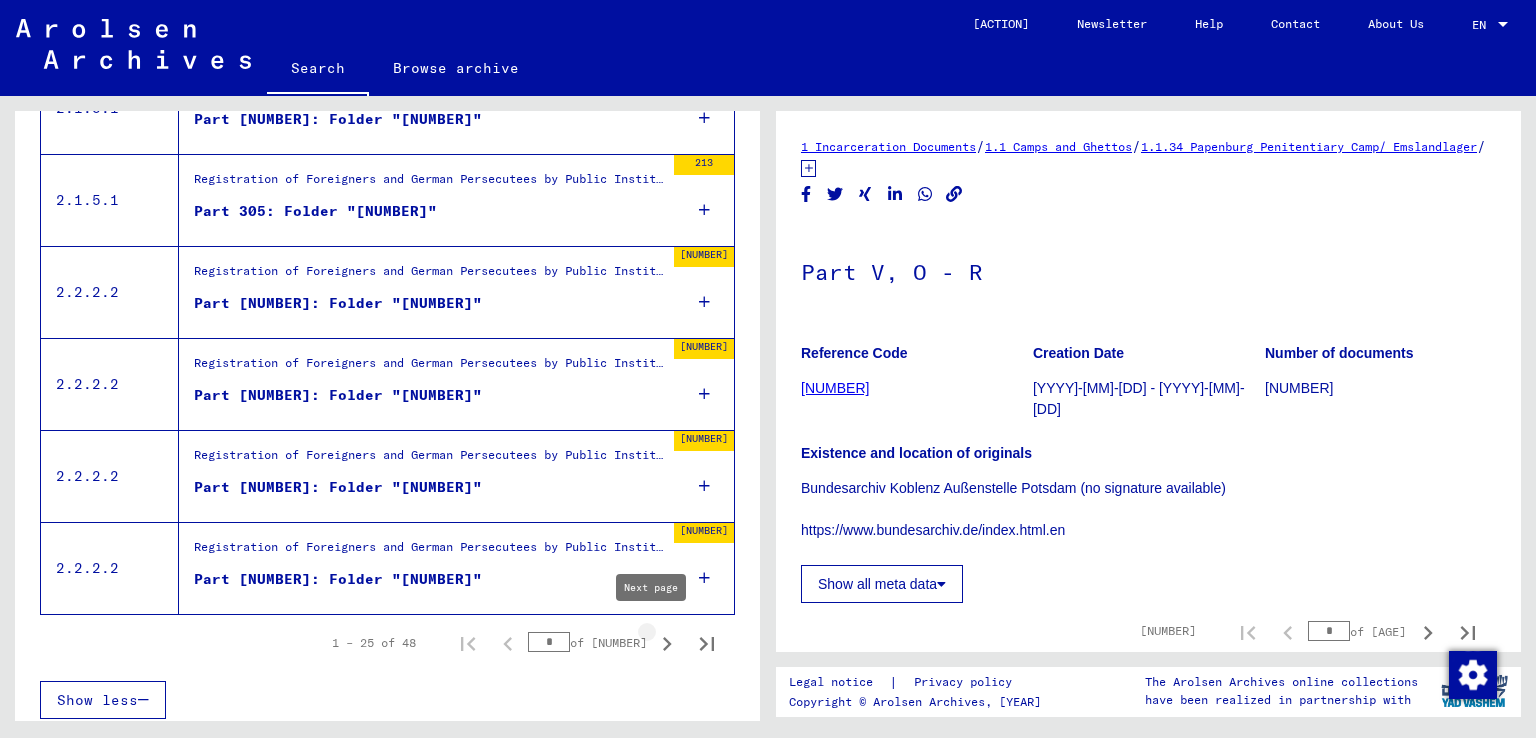 click at bounding box center (667, 644) 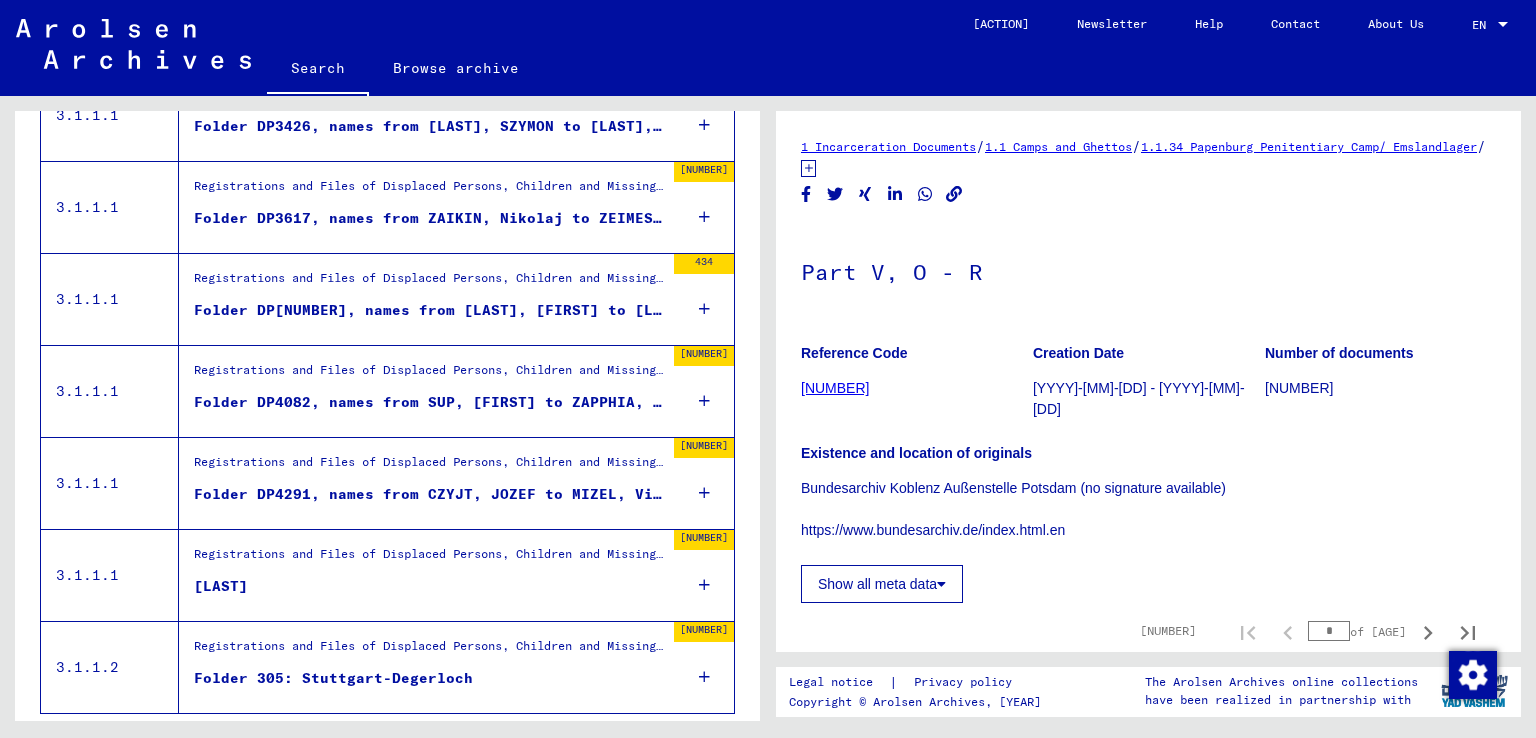 scroll, scrollTop: 2004, scrollLeft: 0, axis: vertical 